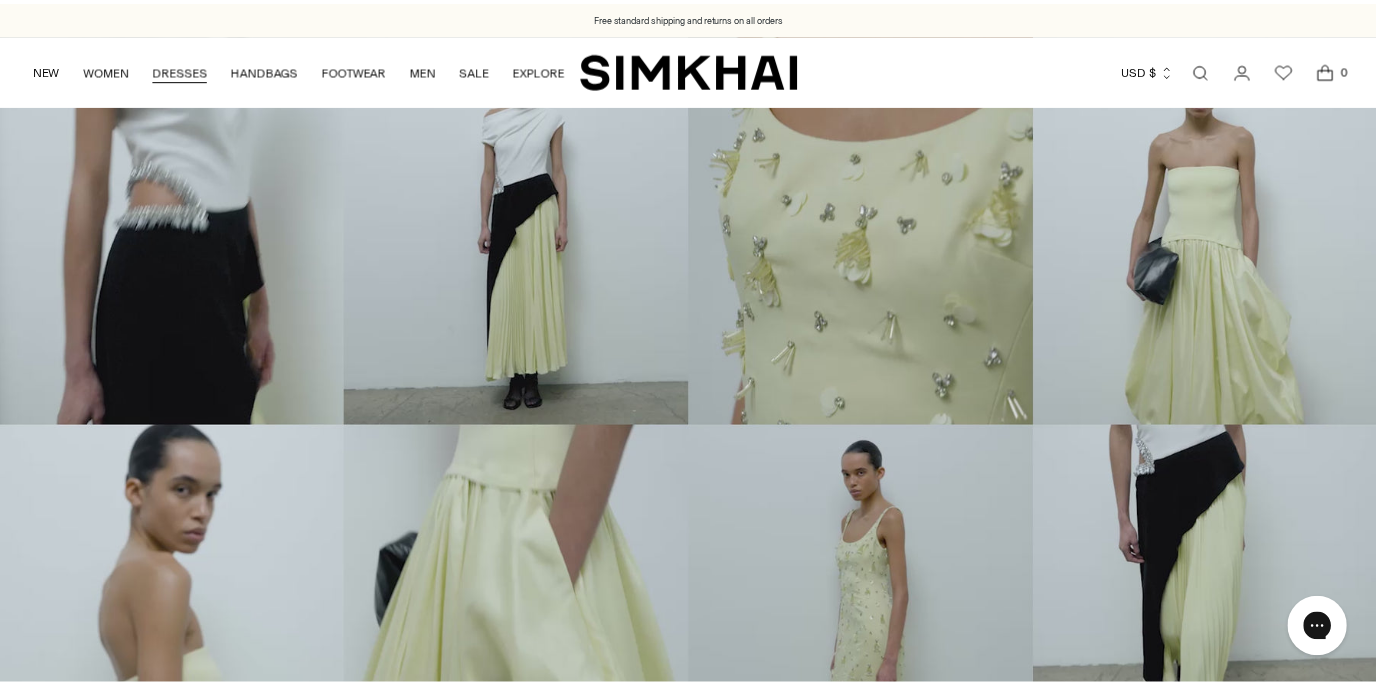 scroll, scrollTop: 0, scrollLeft: 0, axis: both 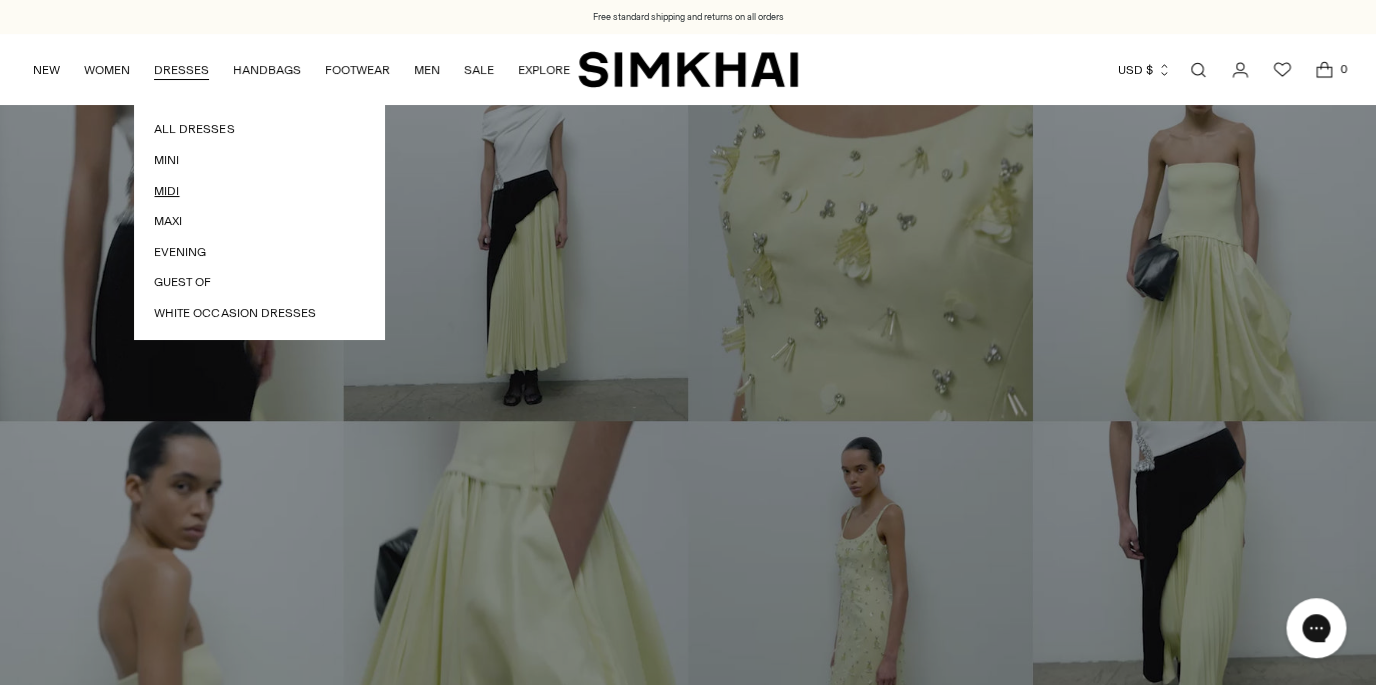 click on "Midi" at bounding box center (259, 191) 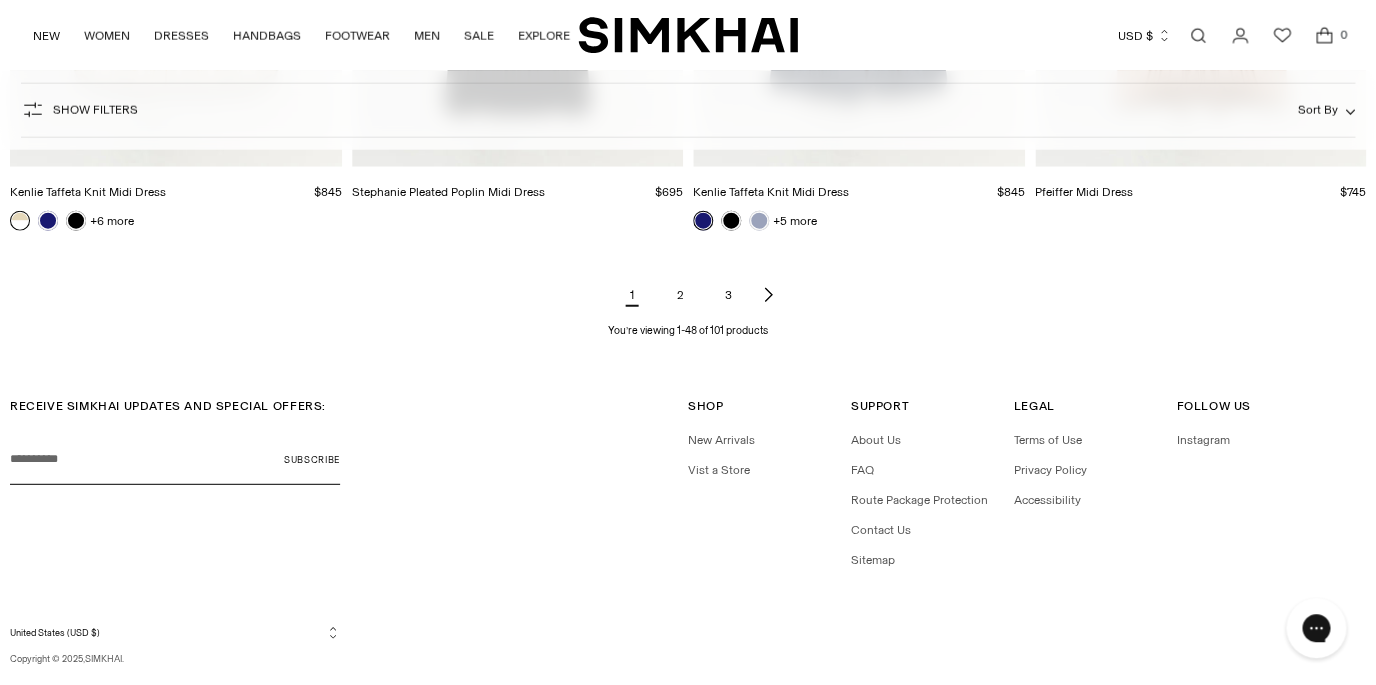 scroll, scrollTop: 7258, scrollLeft: 0, axis: vertical 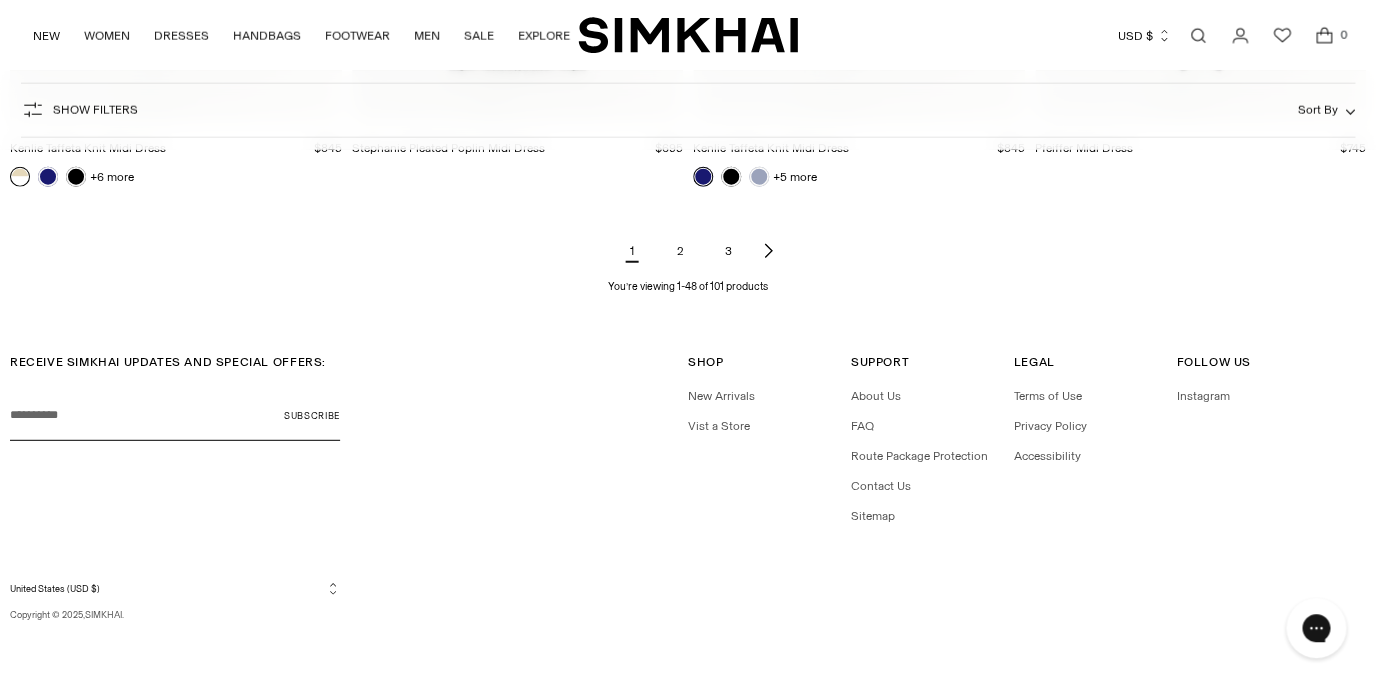 click on "2" at bounding box center (680, 251) 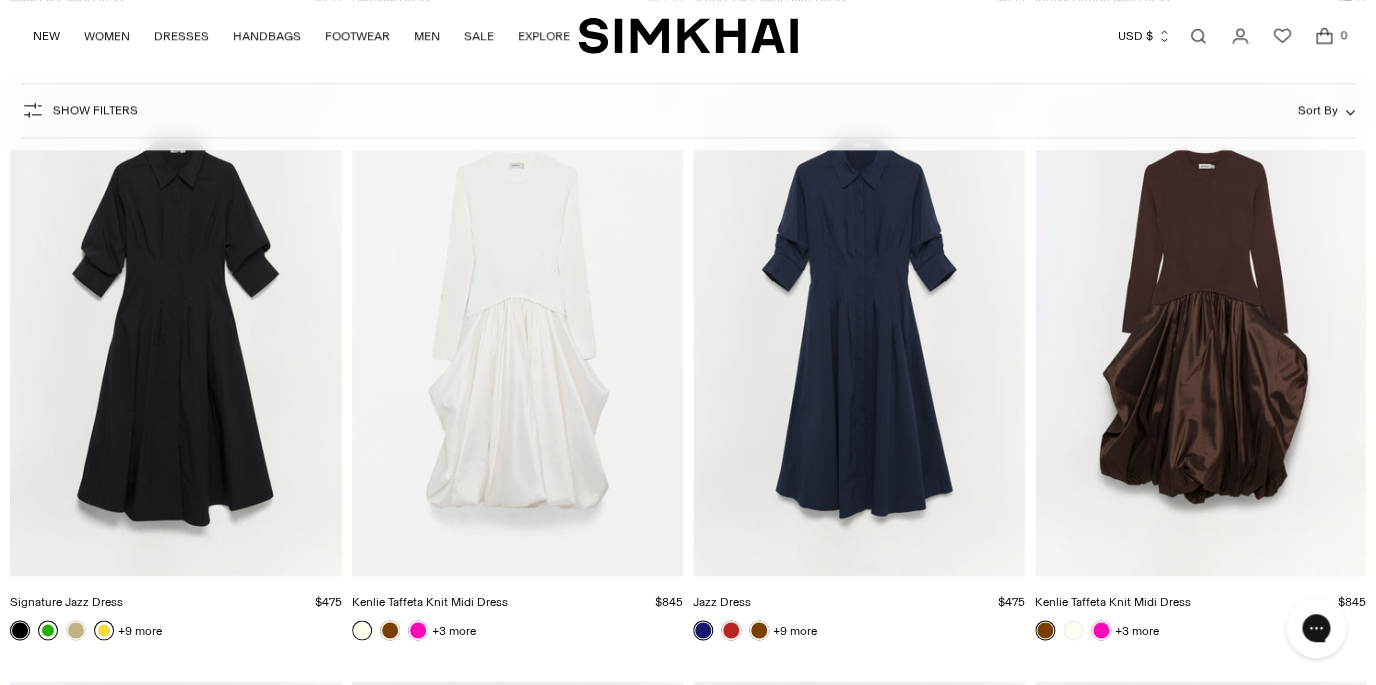 scroll, scrollTop: 700, scrollLeft: 0, axis: vertical 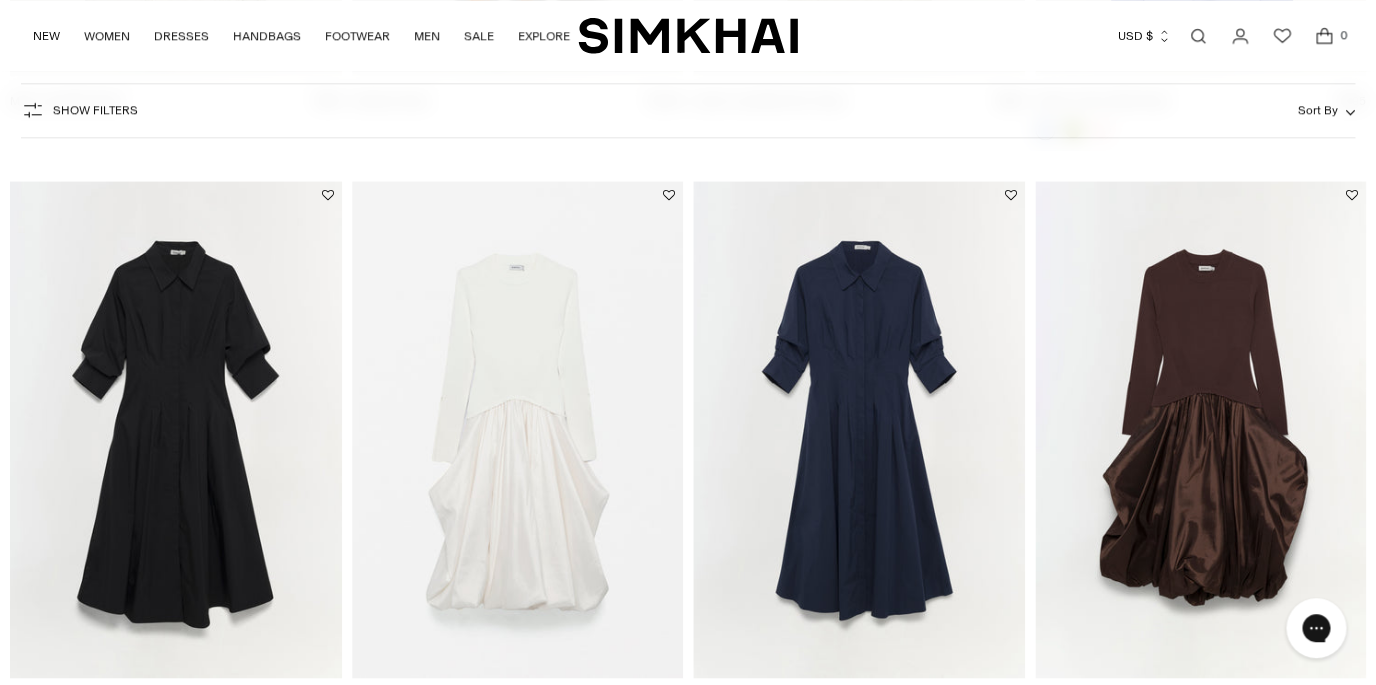 click at bounding box center [0, 0] 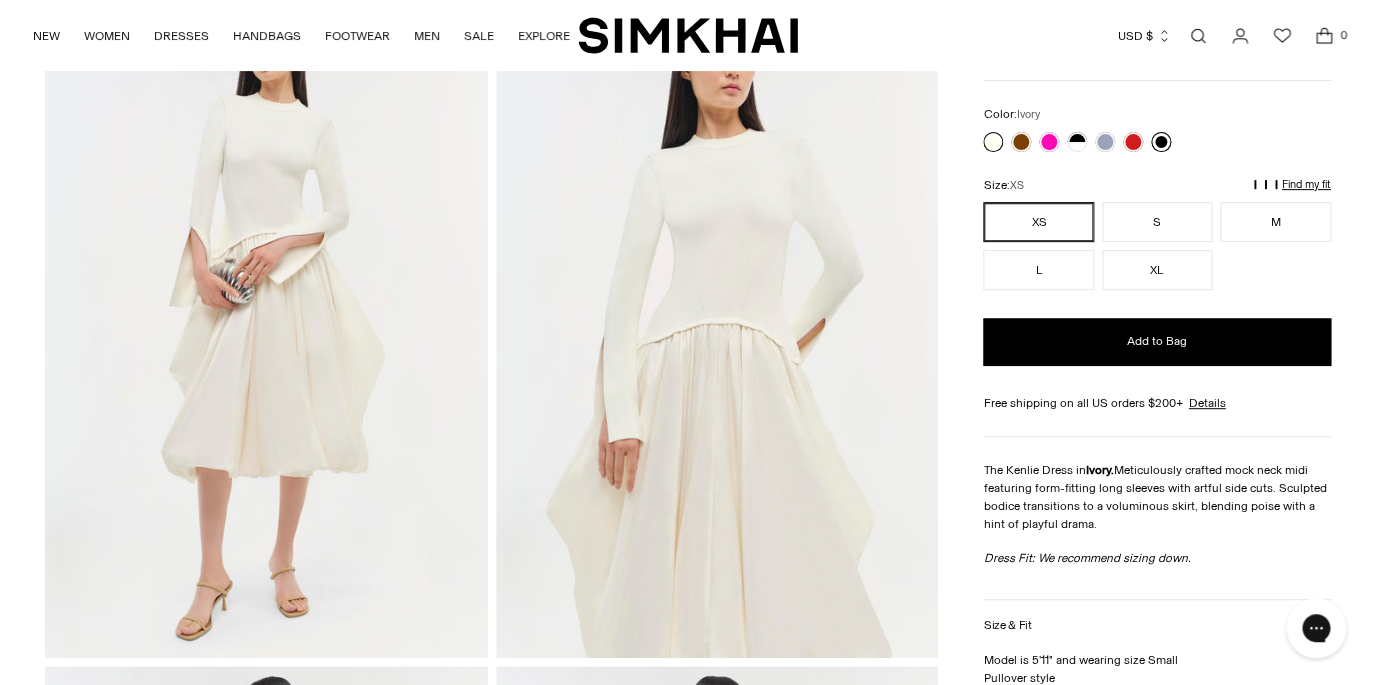 scroll, scrollTop: 150, scrollLeft: 0, axis: vertical 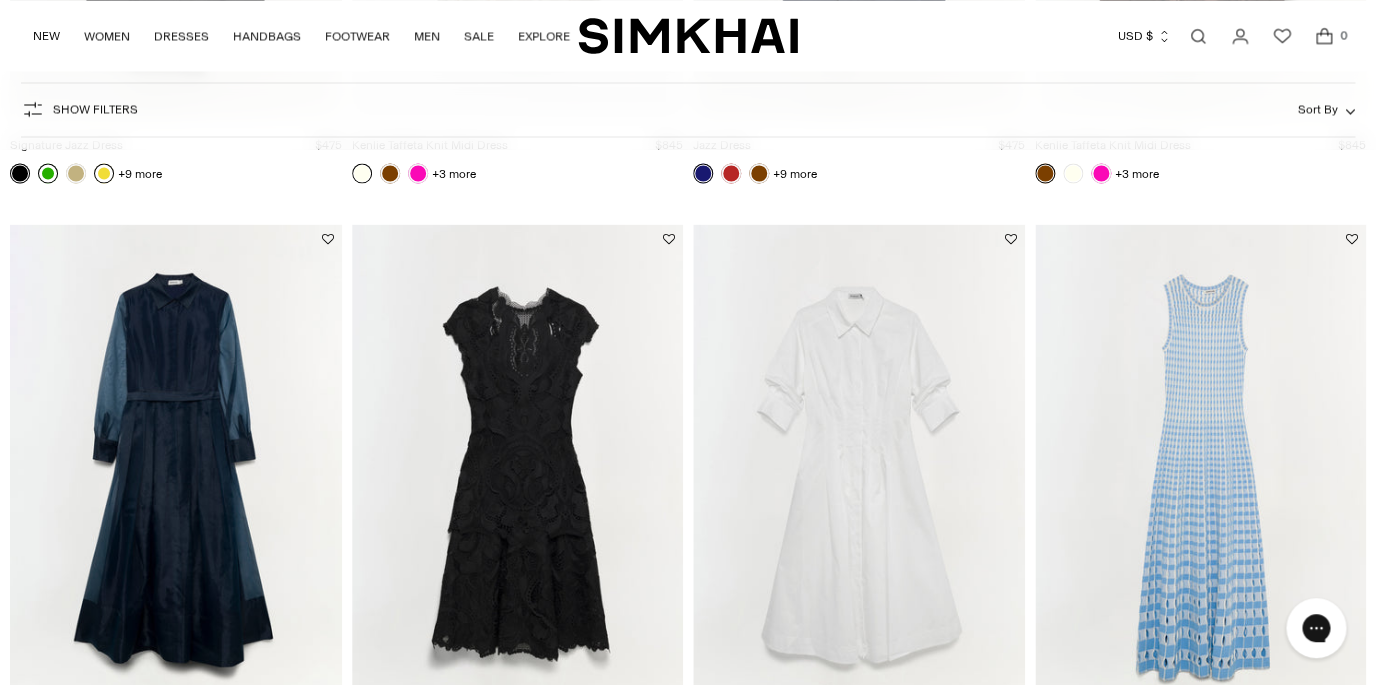 click at bounding box center (0, 0) 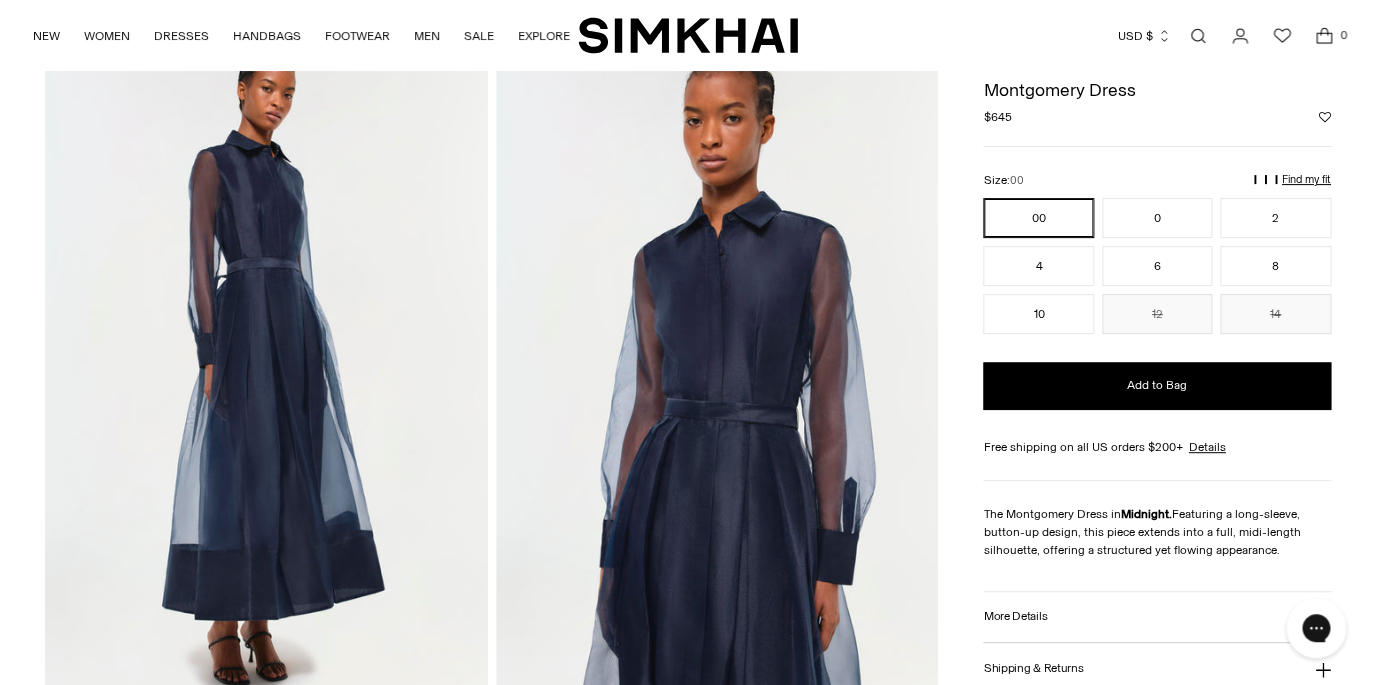 scroll, scrollTop: 0, scrollLeft: 0, axis: both 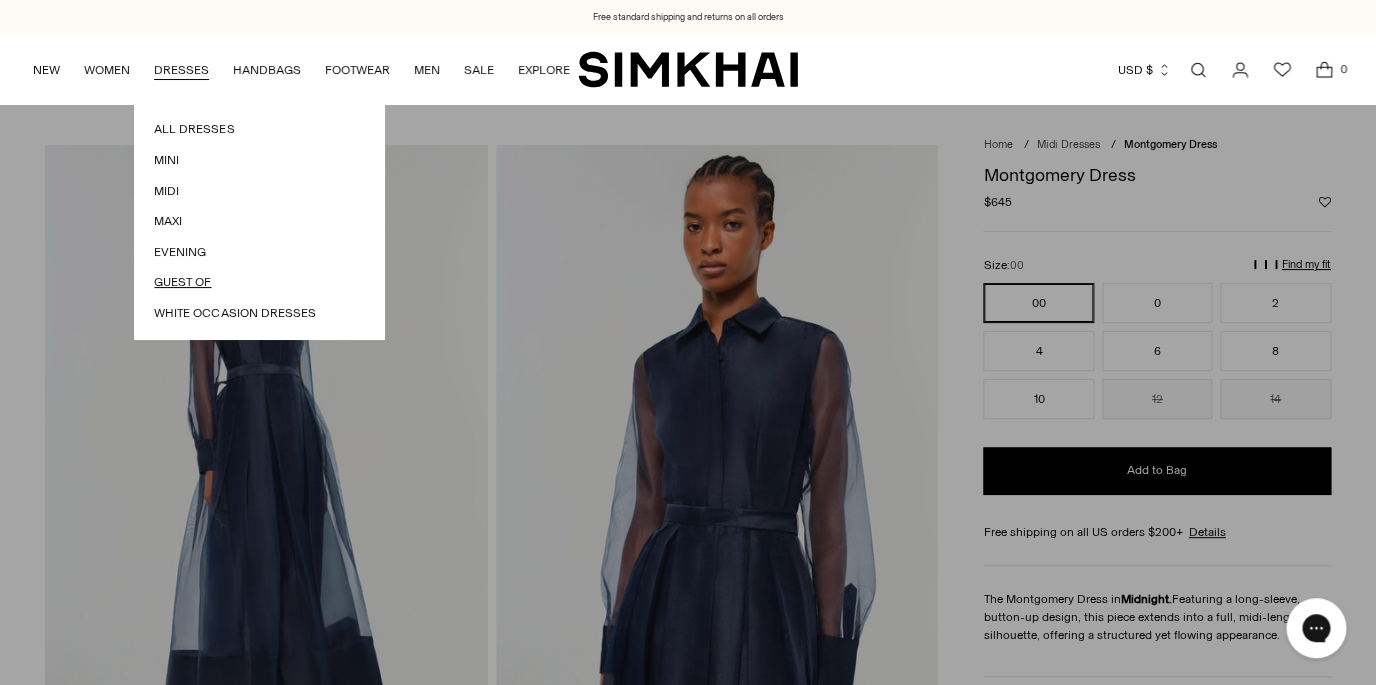 click on "Guest Of" at bounding box center [259, 282] 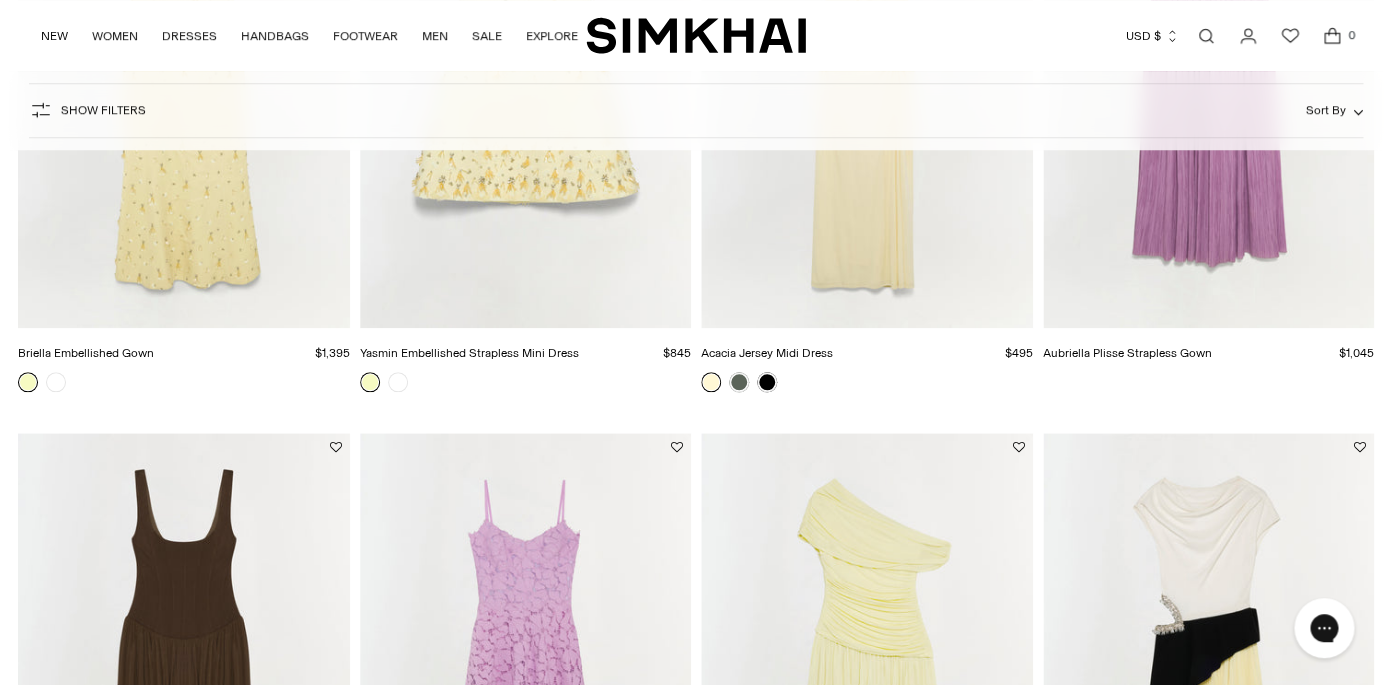 scroll, scrollTop: 0, scrollLeft: 0, axis: both 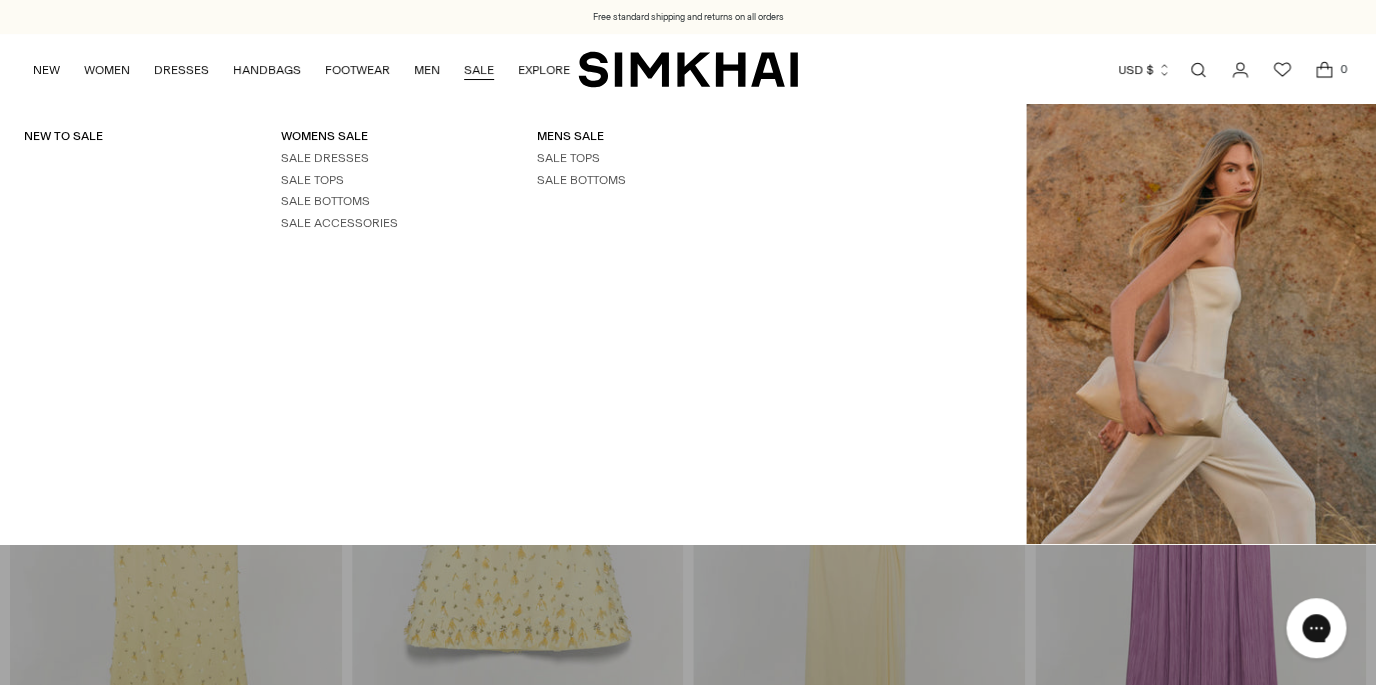 click at bounding box center [1198, 70] 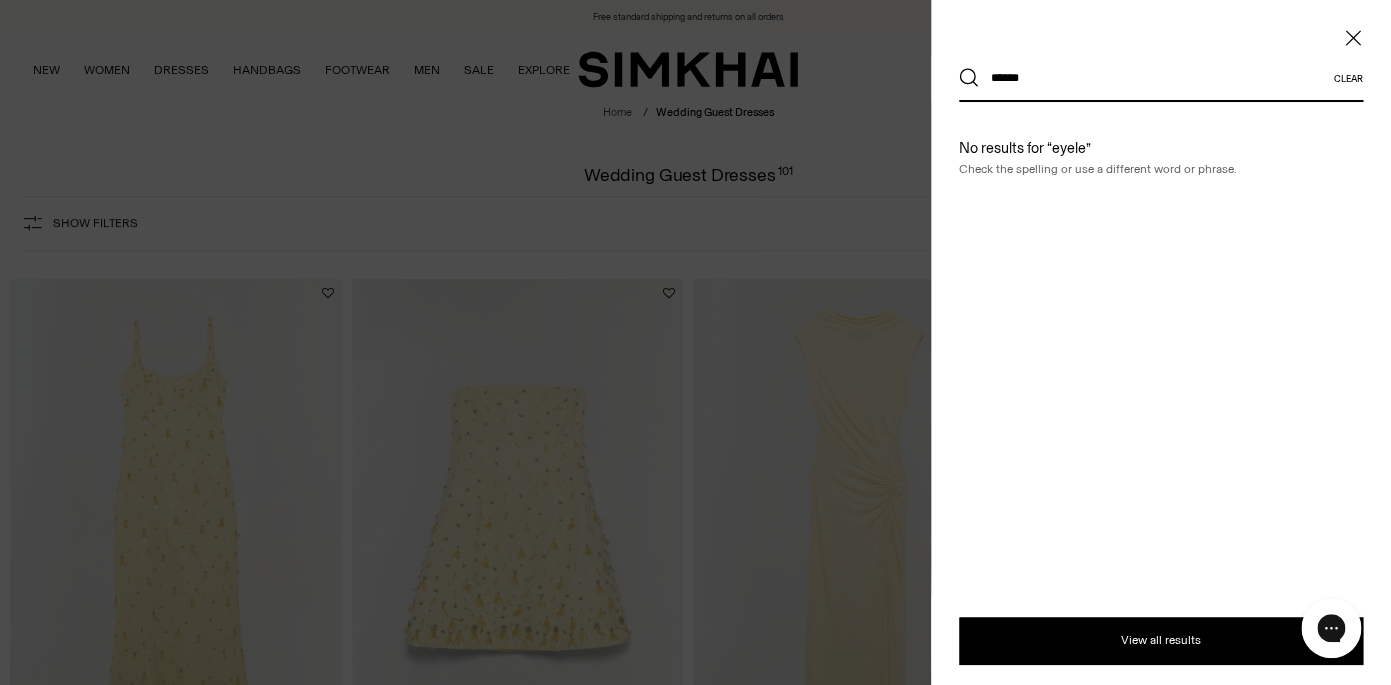 type on "******" 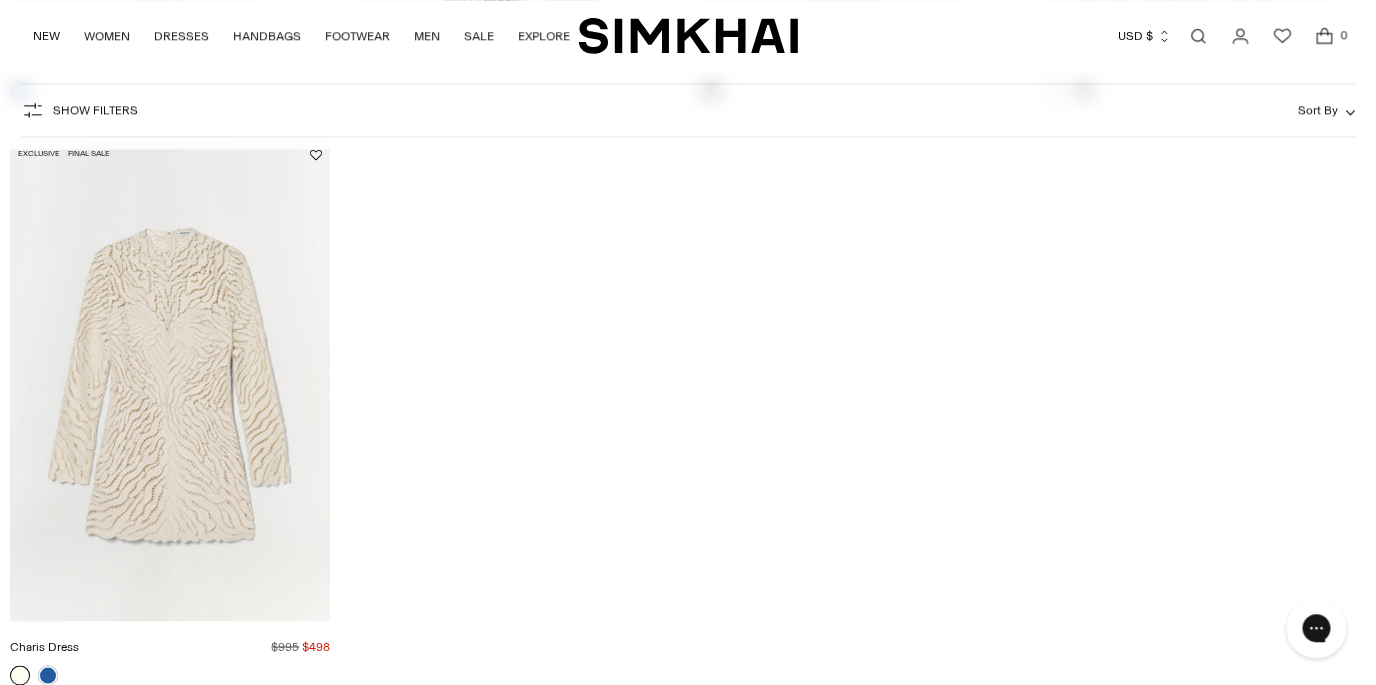 scroll, scrollTop: 0, scrollLeft: 0, axis: both 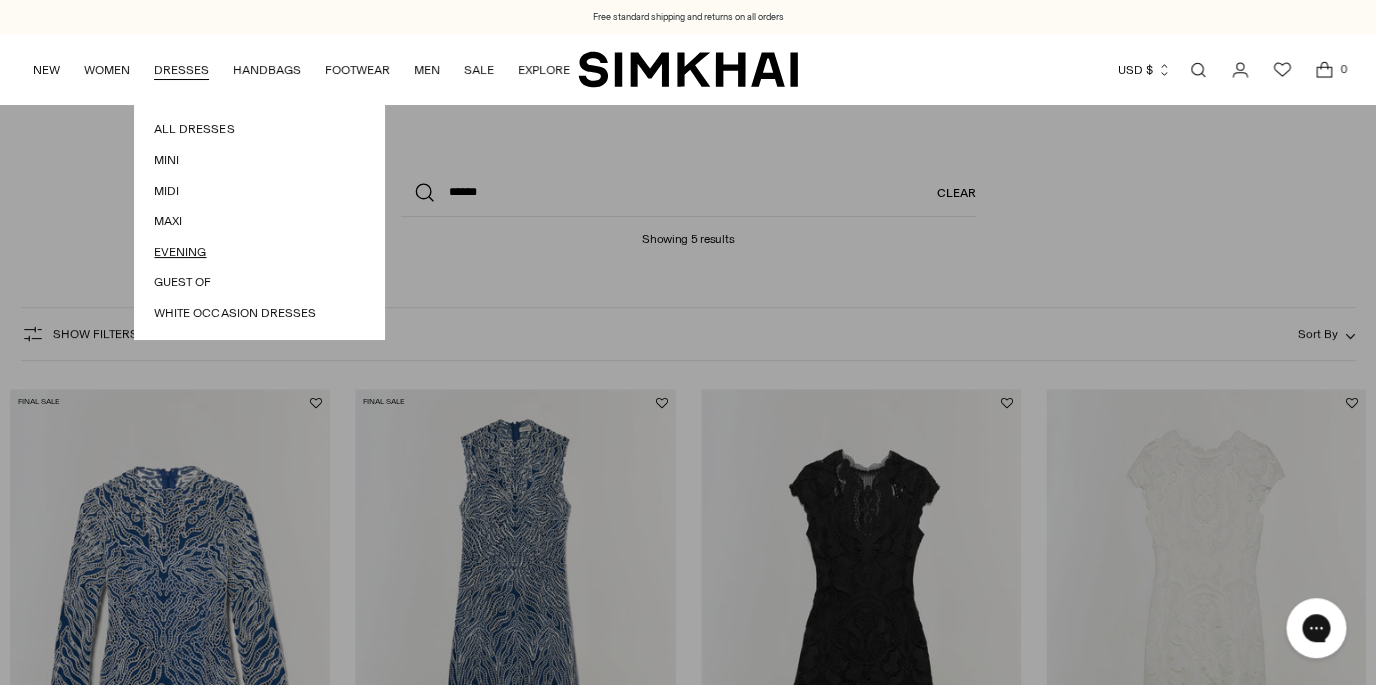 click on "Evening" at bounding box center [259, 252] 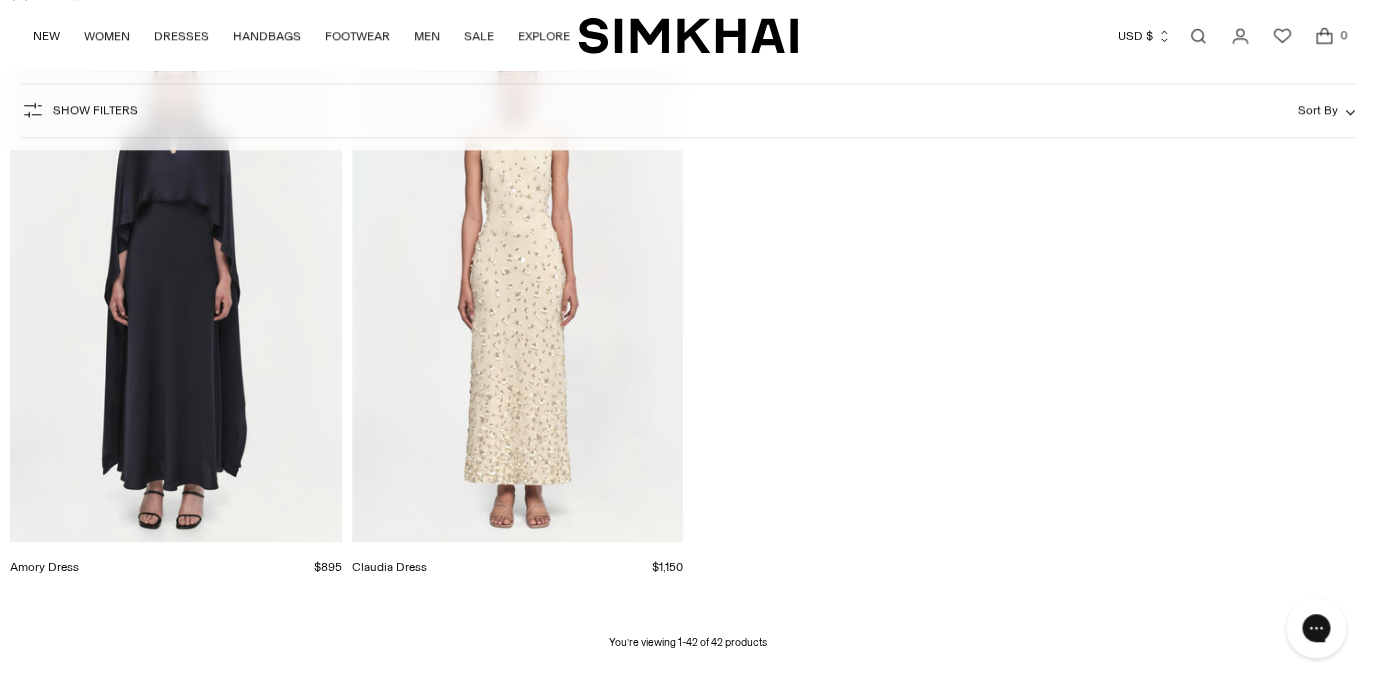 scroll, scrollTop: 6259, scrollLeft: 0, axis: vertical 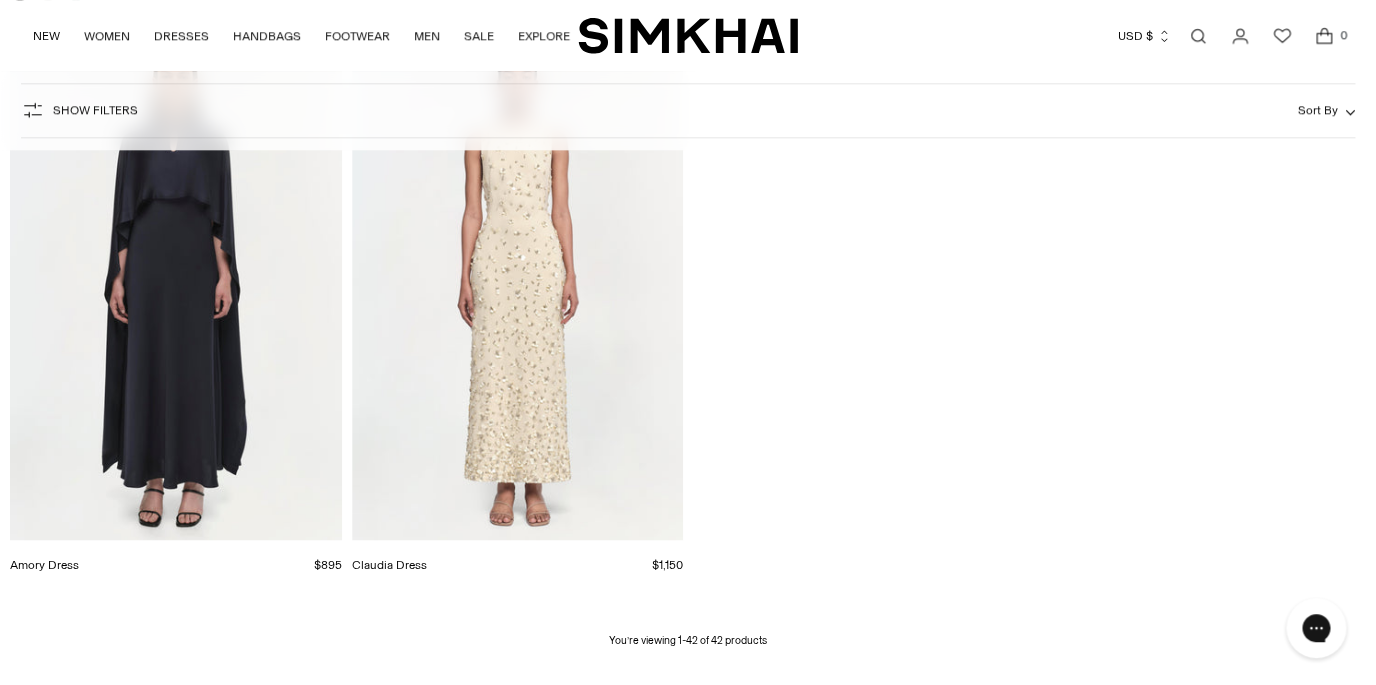 click at bounding box center (0, 0) 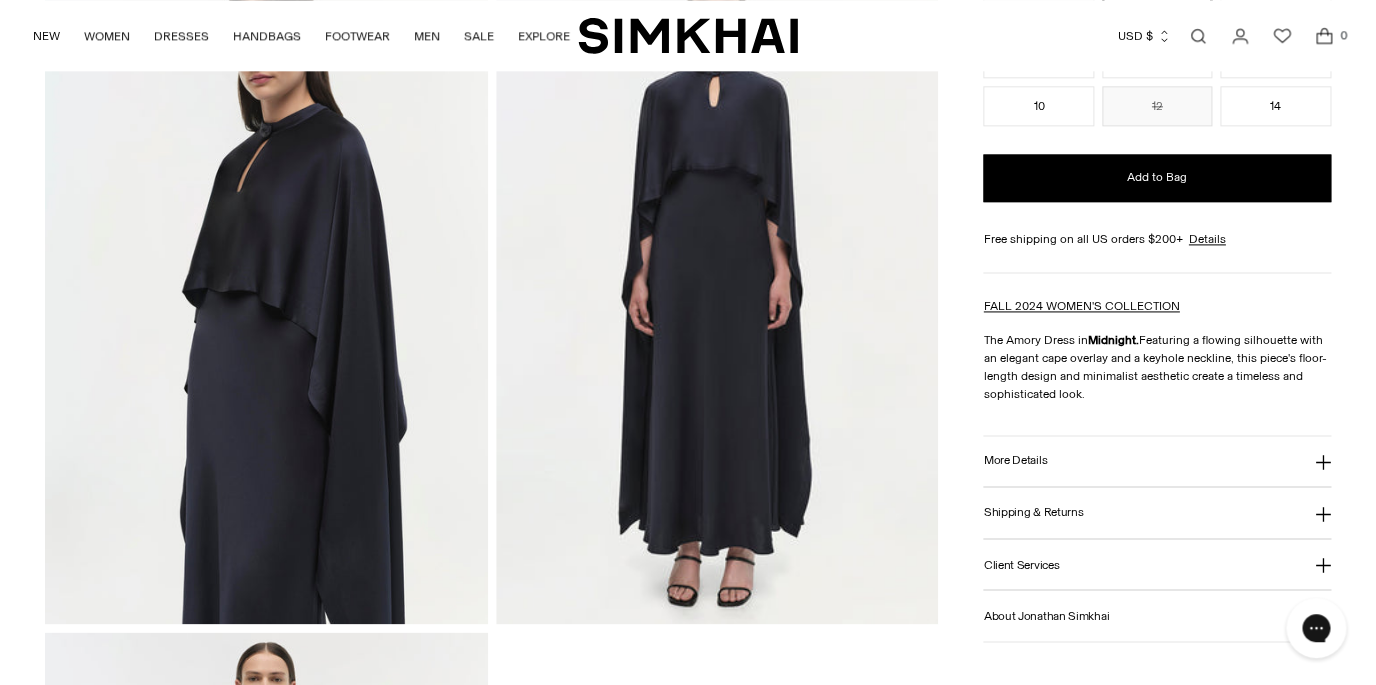 scroll, scrollTop: 858, scrollLeft: 0, axis: vertical 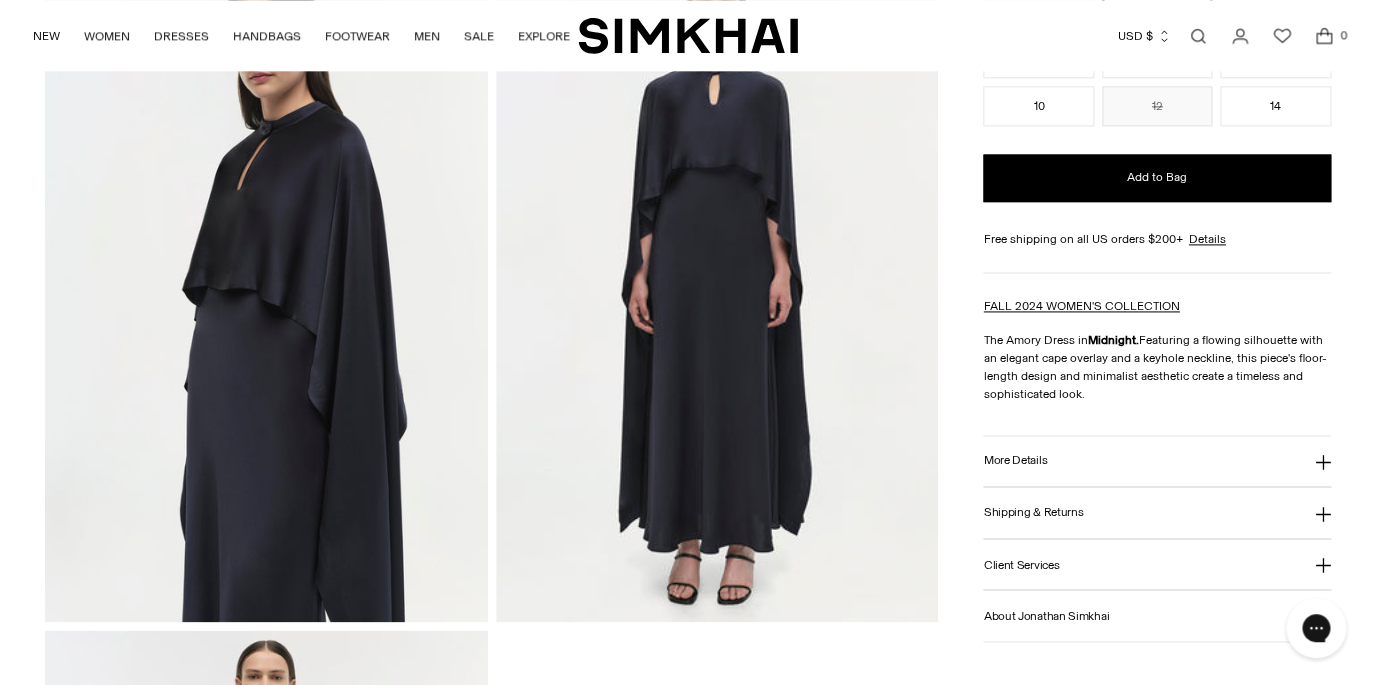 click on "More Details" at bounding box center (1014, 460) 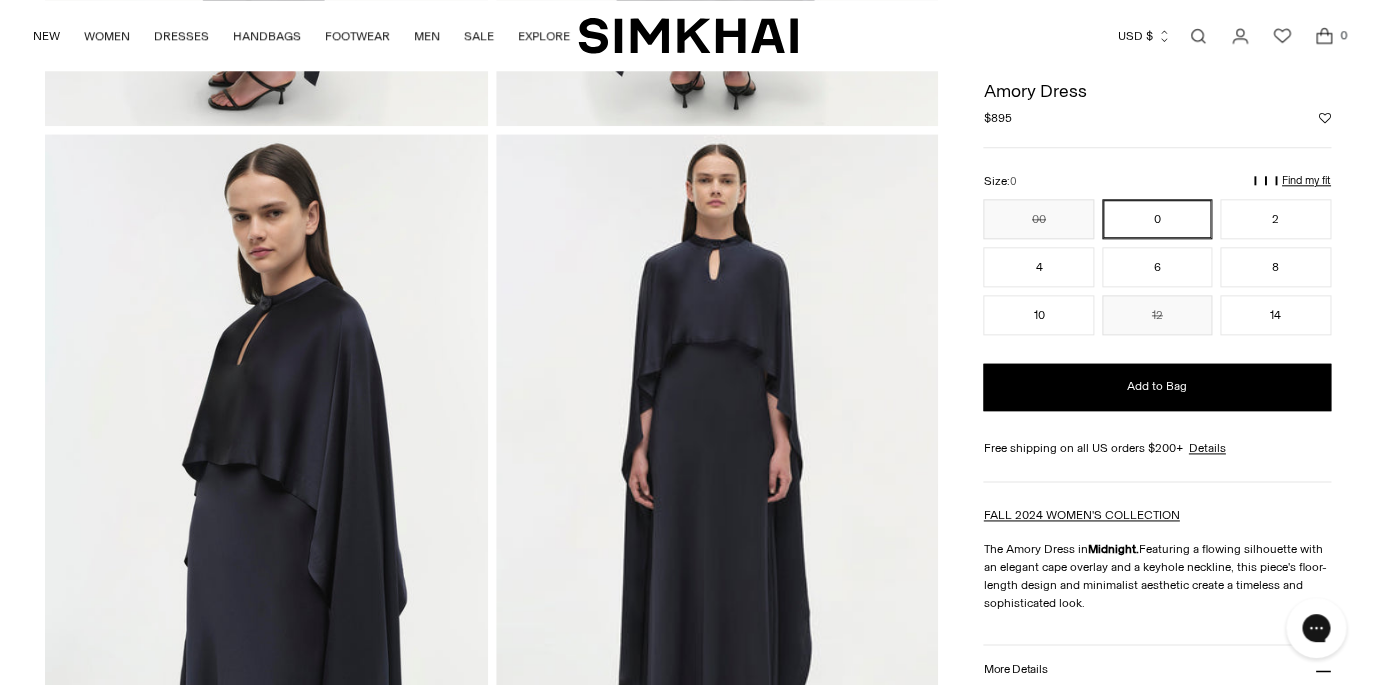 scroll, scrollTop: 688, scrollLeft: 0, axis: vertical 